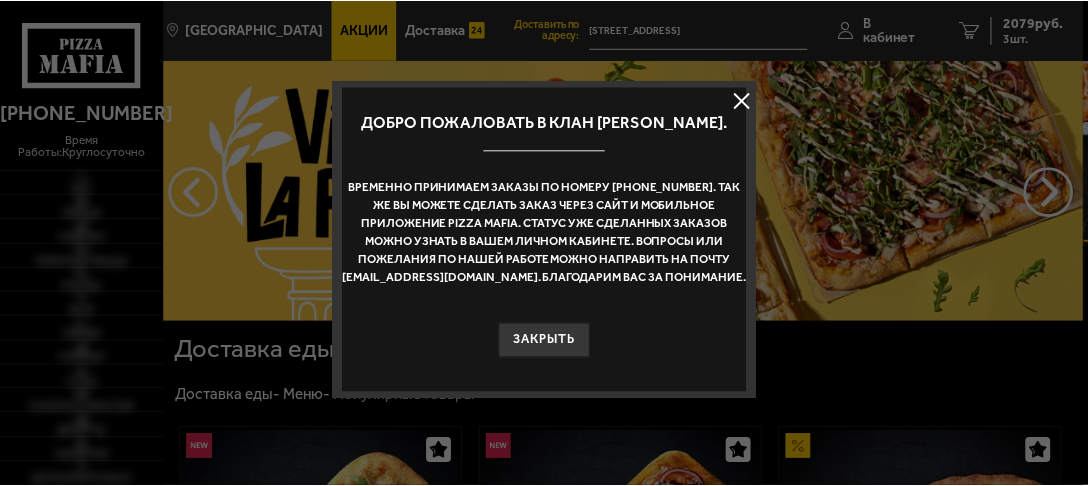 scroll, scrollTop: 0, scrollLeft: 0, axis: both 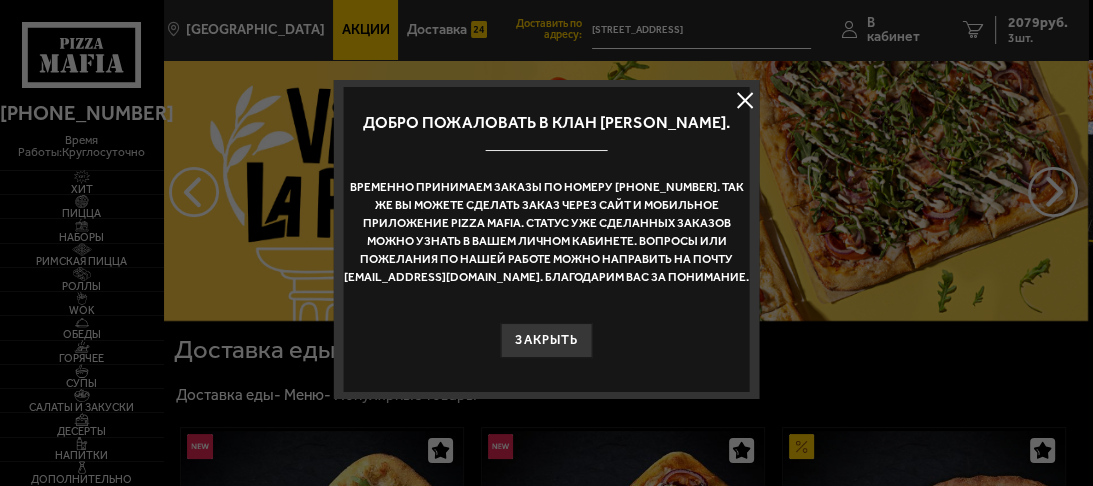 click at bounding box center [745, 100] 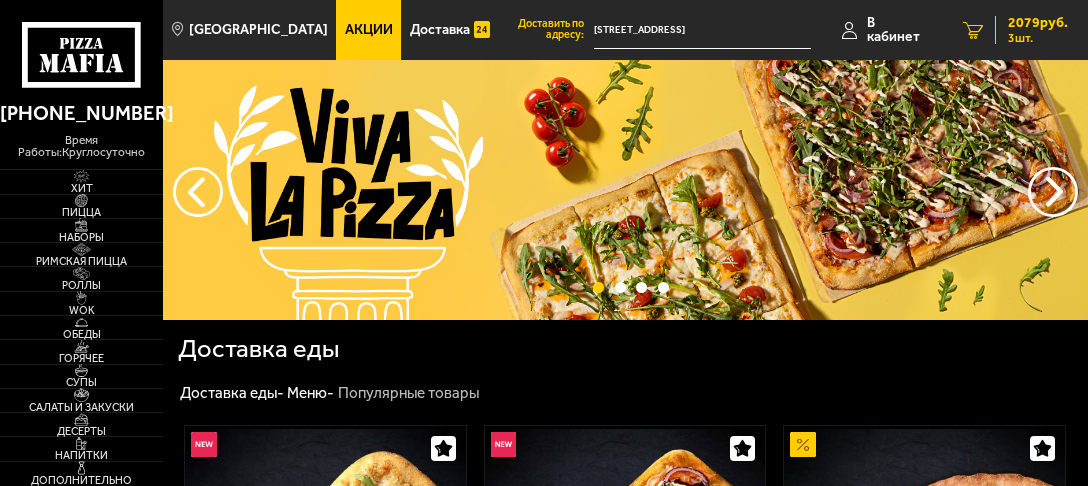 click on "2079  руб. 3  шт." at bounding box center [1031, 30] 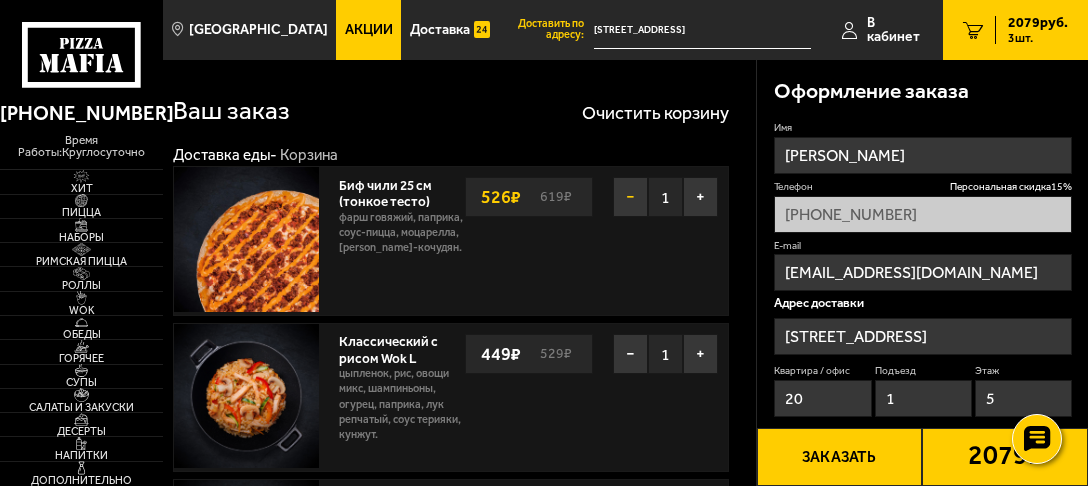 click on "−" at bounding box center (630, 197) 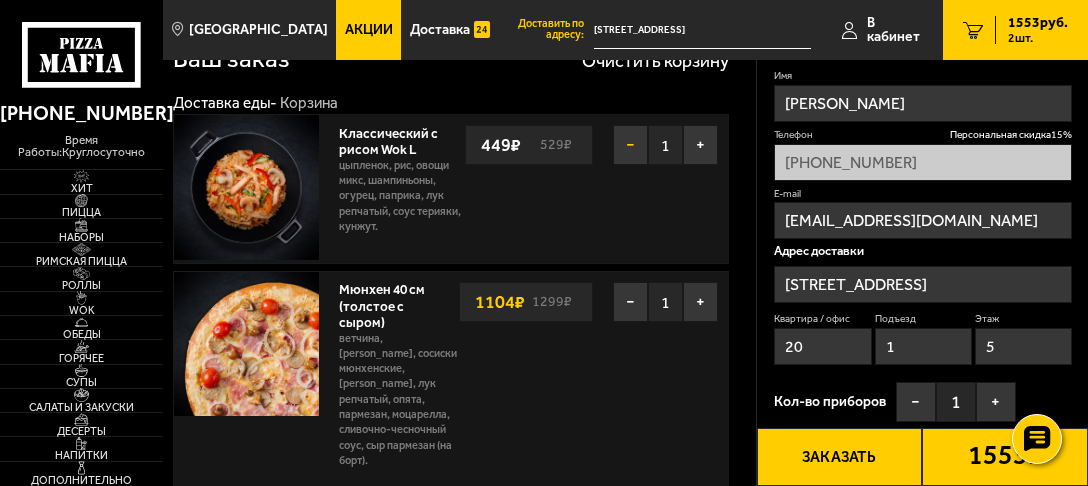 scroll, scrollTop: 80, scrollLeft: 0, axis: vertical 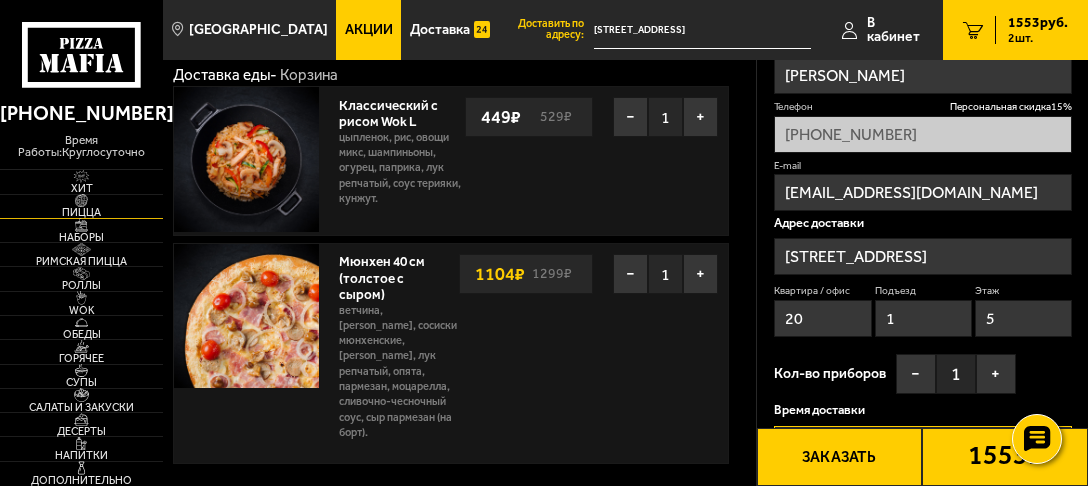 click on "Пицца" at bounding box center [81, 212] 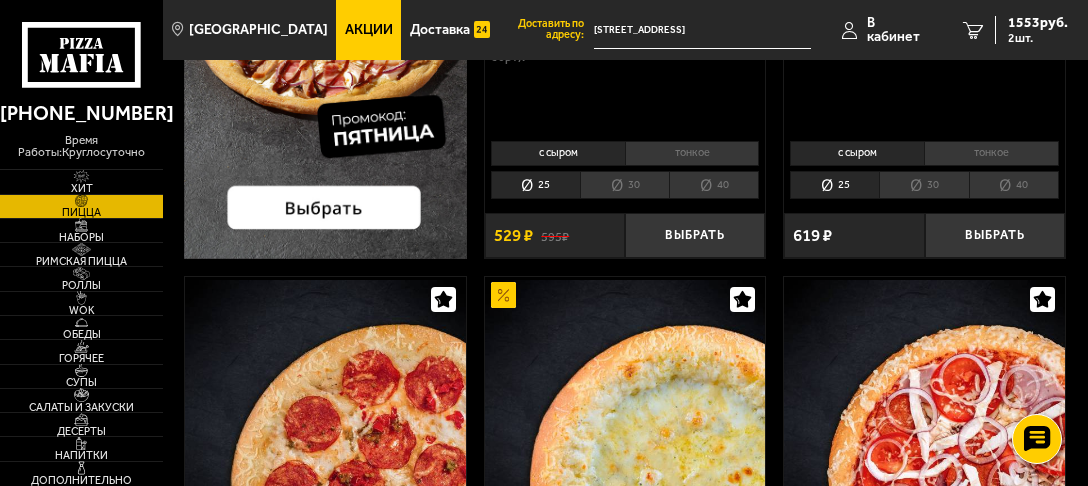 scroll, scrollTop: 880, scrollLeft: 0, axis: vertical 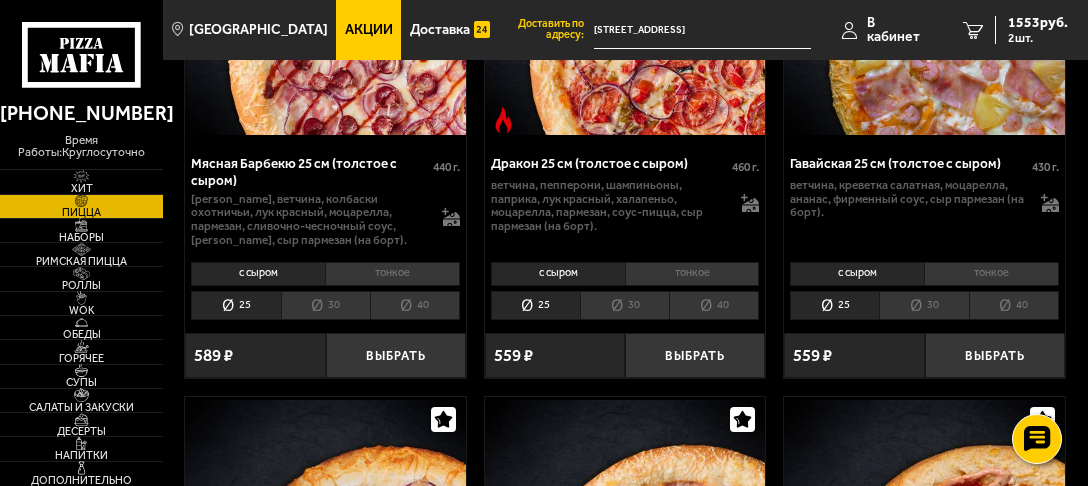 click on "30" at bounding box center (624, 305) 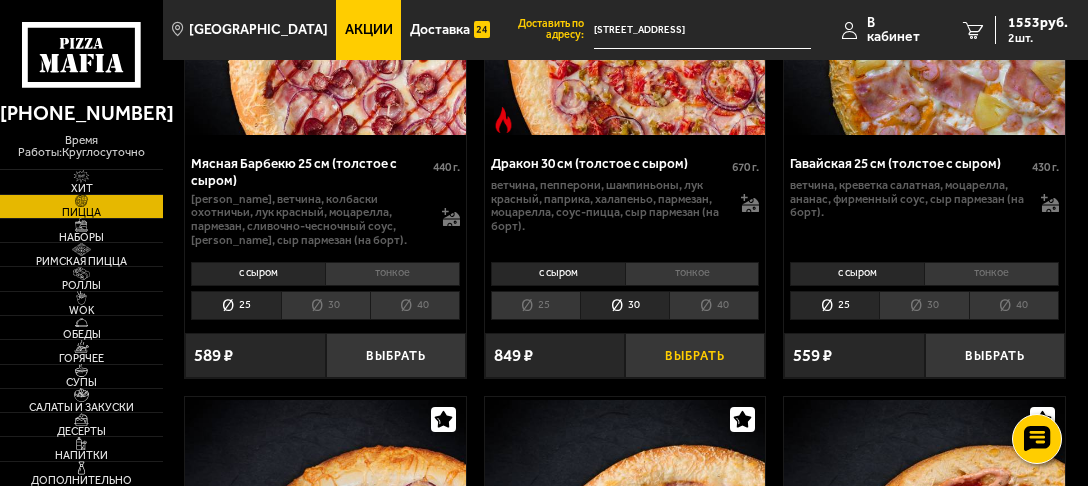 click on "Выбрать" at bounding box center (695, 355) 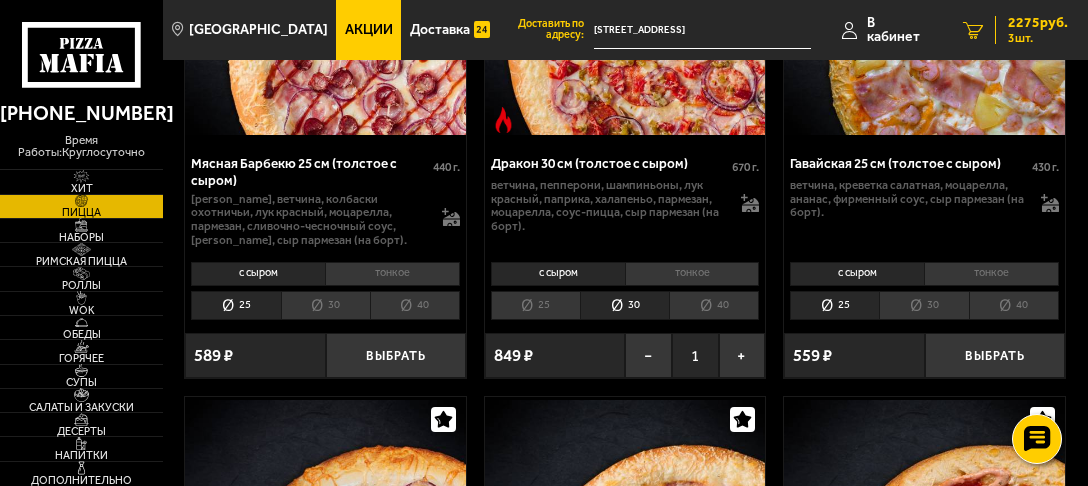 click on "3" at bounding box center [973, 30] 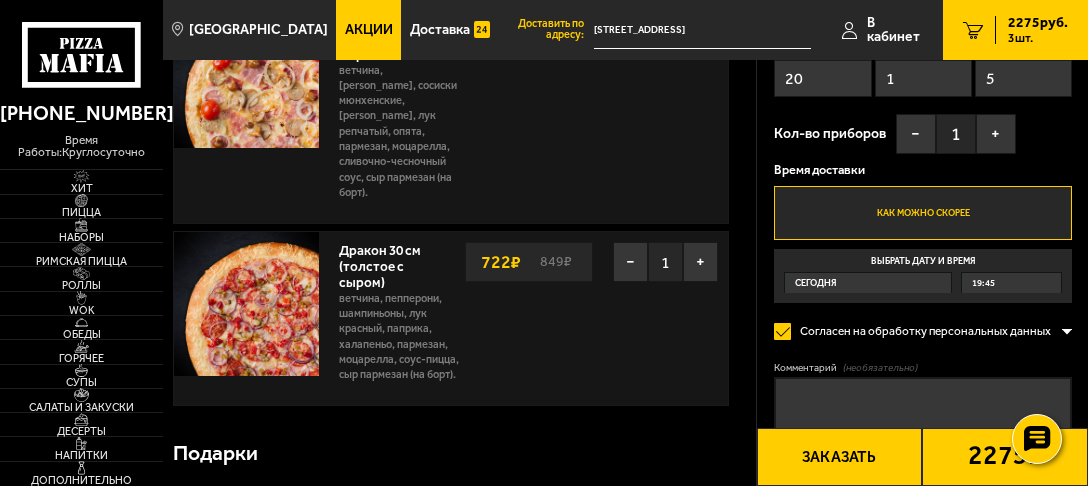 scroll, scrollTop: 240, scrollLeft: 0, axis: vertical 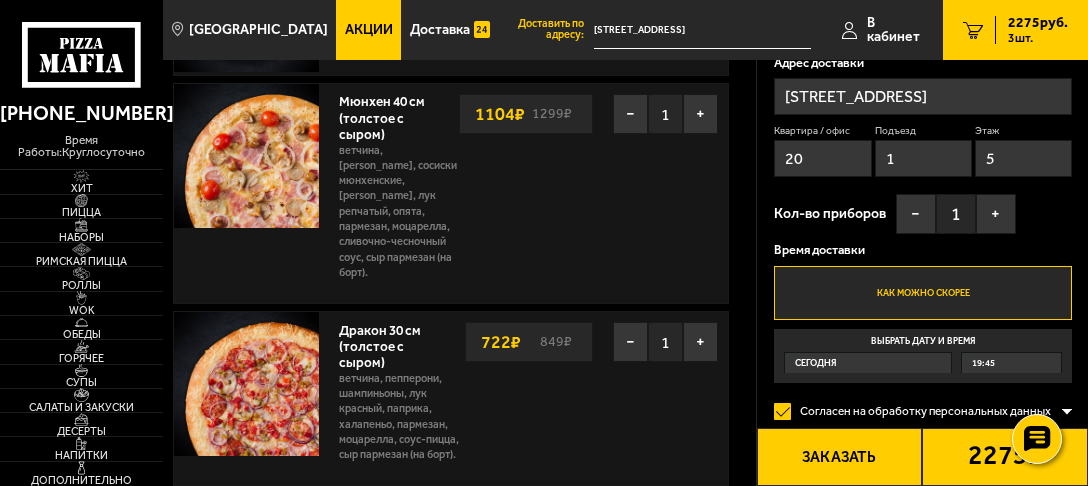 click on "Мюнхен 40 см (толстое с сыром)" at bounding box center (382, 115) 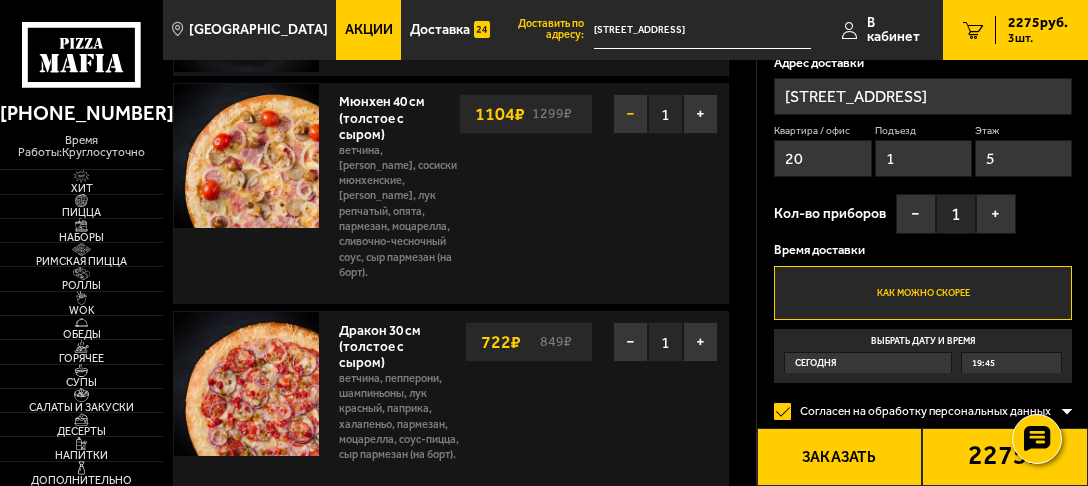 click on "−" at bounding box center (630, 114) 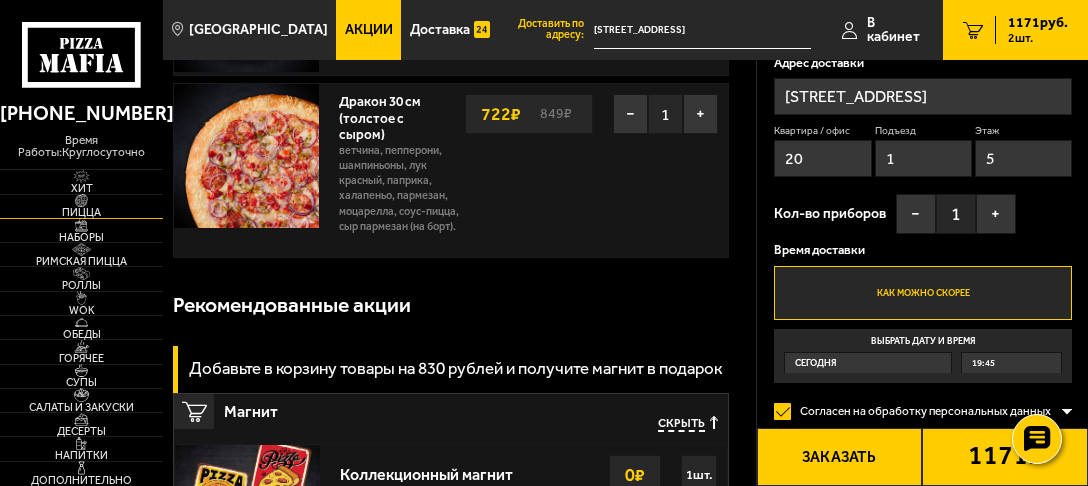 drag, startPoint x: 90, startPoint y: 212, endPoint x: 101, endPoint y: 204, distance: 13.601471 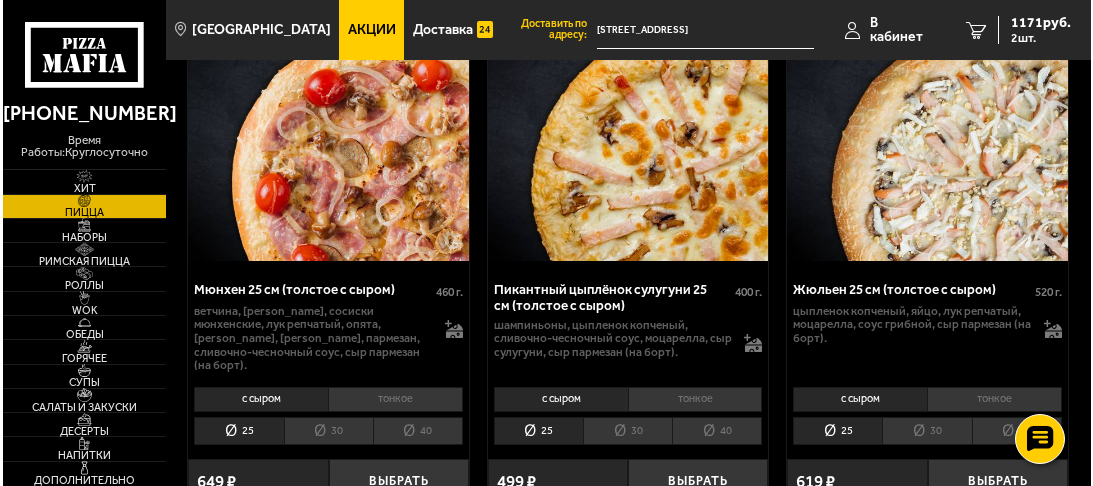 scroll, scrollTop: 4080, scrollLeft: 0, axis: vertical 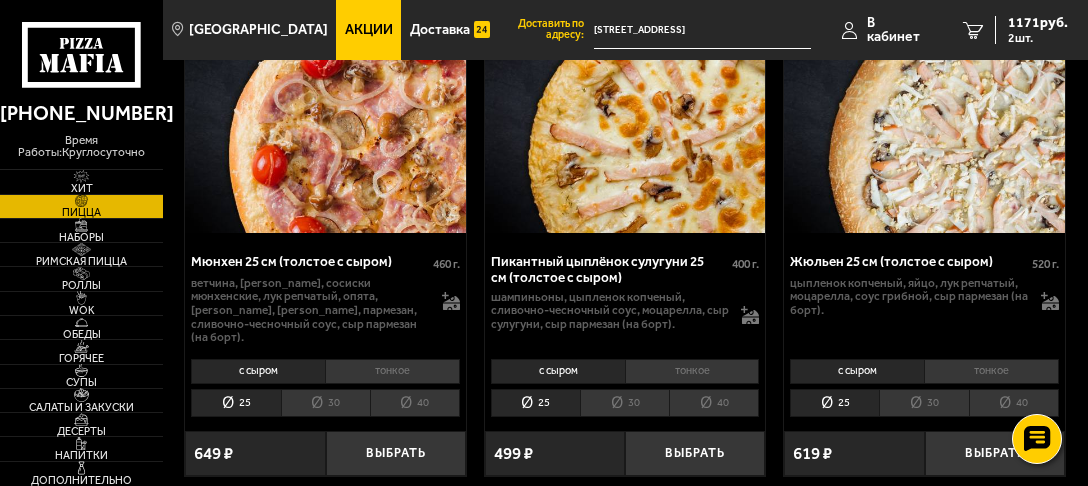 click on "40" at bounding box center (415, 403) 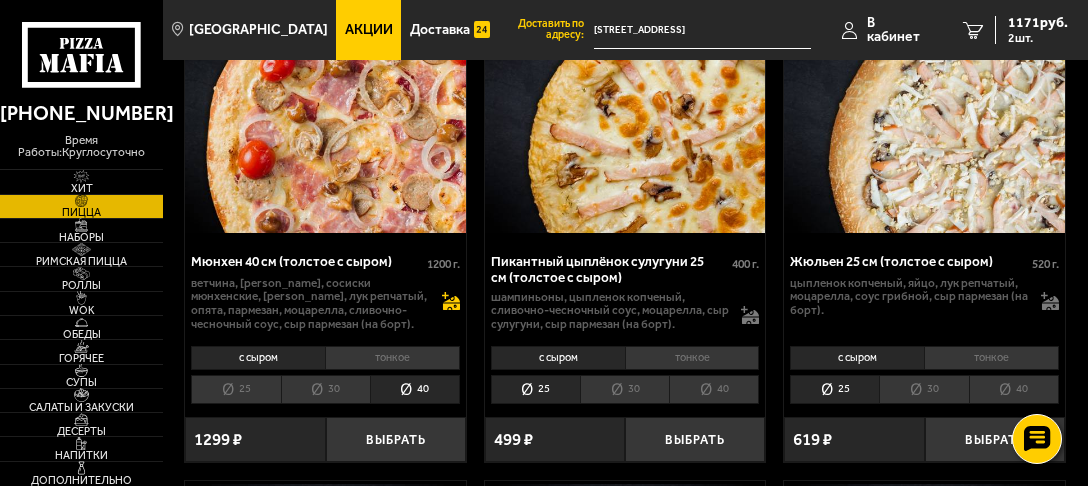 click 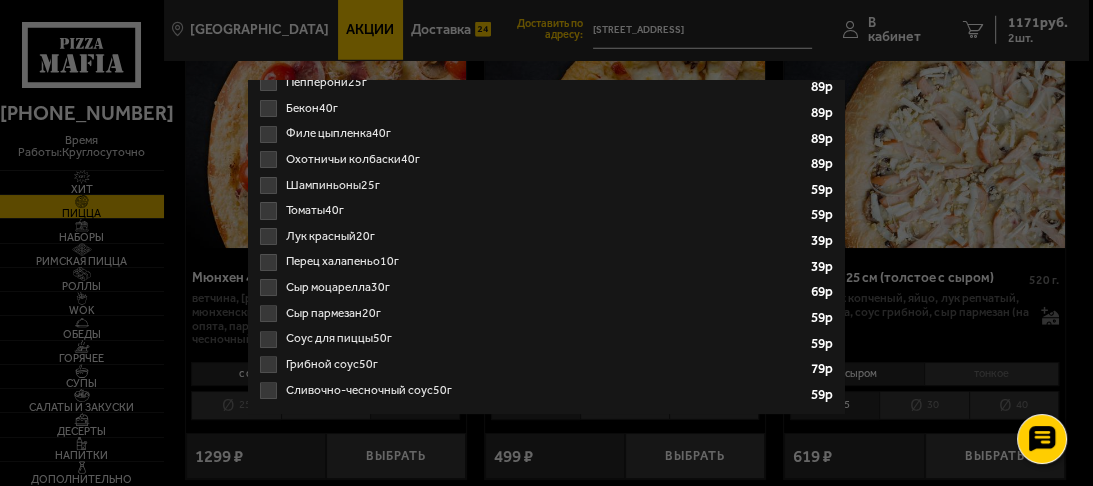 scroll, scrollTop: 480, scrollLeft: 0, axis: vertical 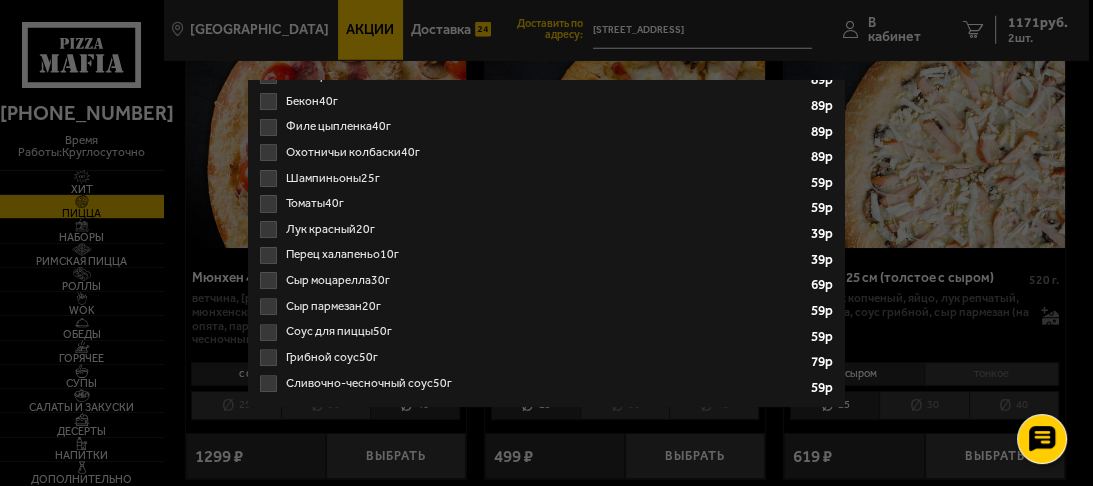 click on "Перец халапеньо  10г 1 2 3 4 5 6 7 8" at bounding box center [546, 255] 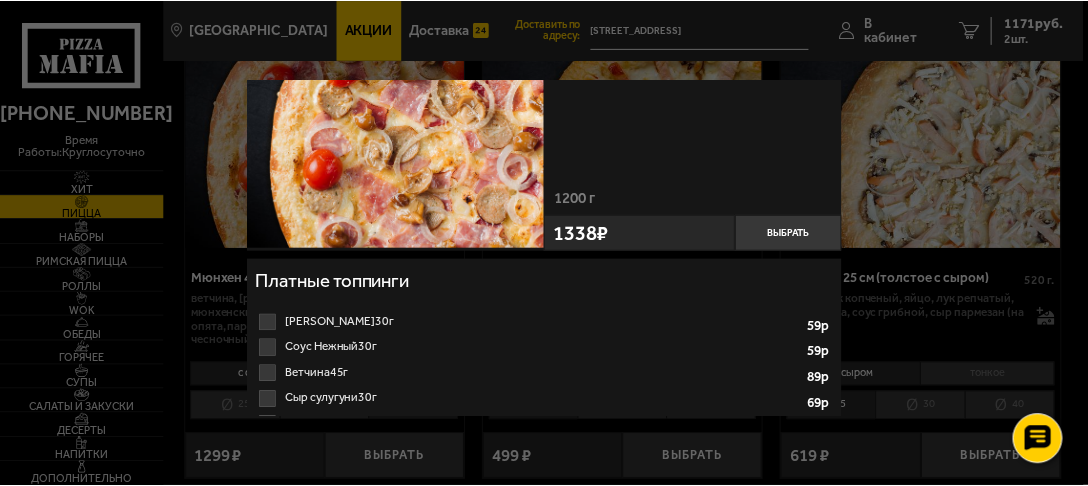 scroll, scrollTop: 0, scrollLeft: 0, axis: both 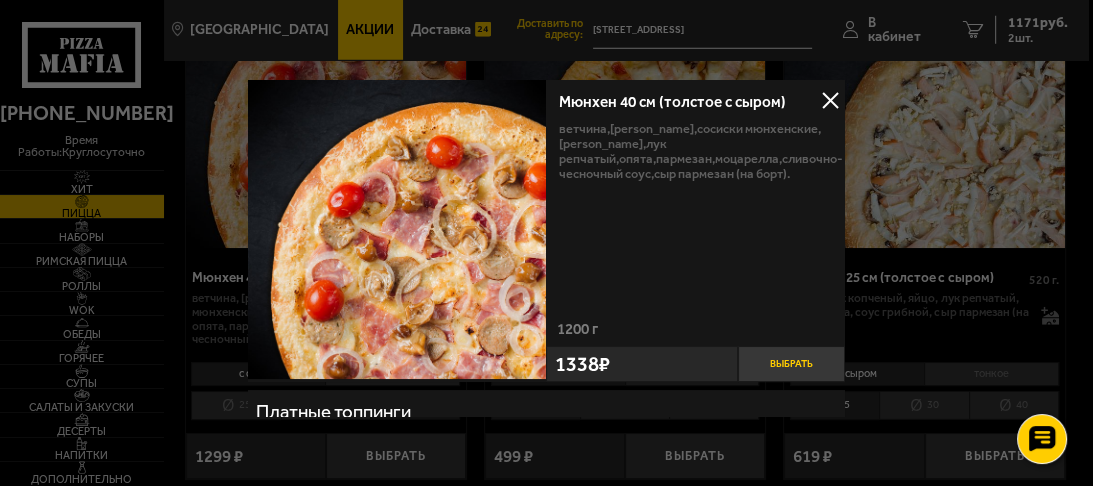 click on "Выбрать" at bounding box center (792, 364) 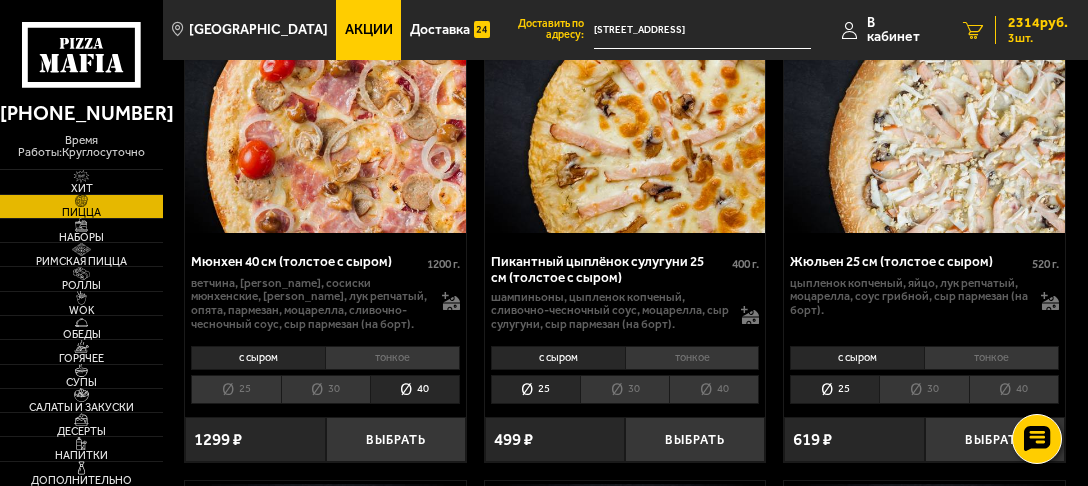 click on "3" at bounding box center [973, 30] 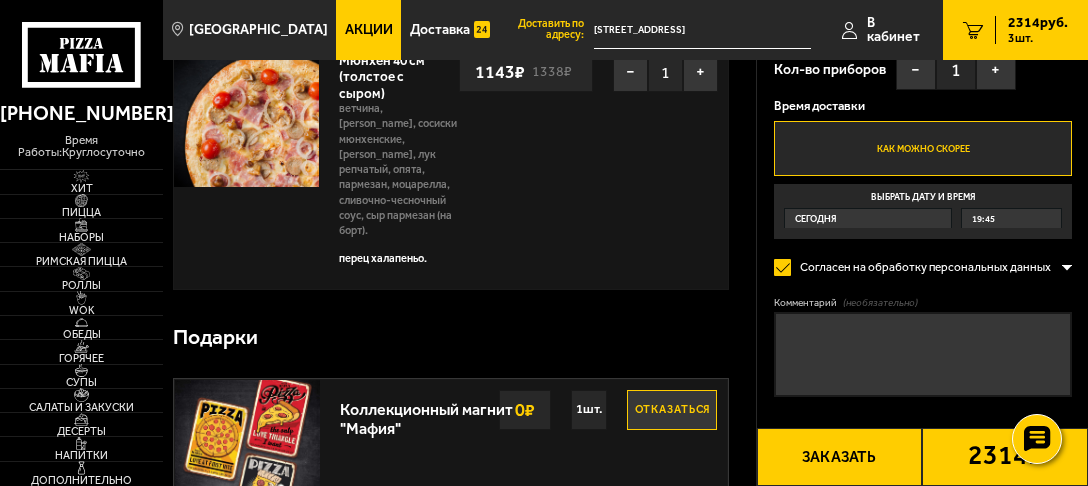 scroll, scrollTop: 560, scrollLeft: 0, axis: vertical 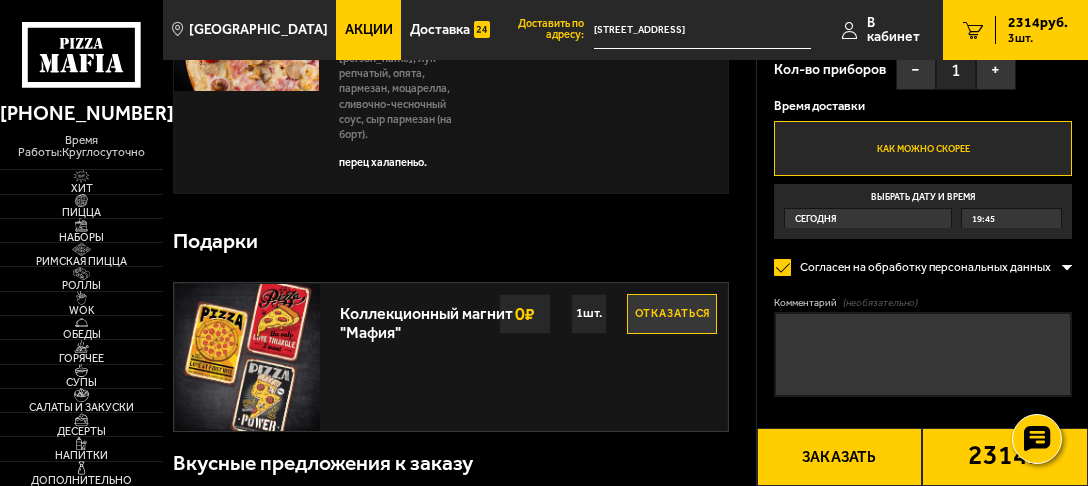 click on "Отказаться" at bounding box center [672, 314] 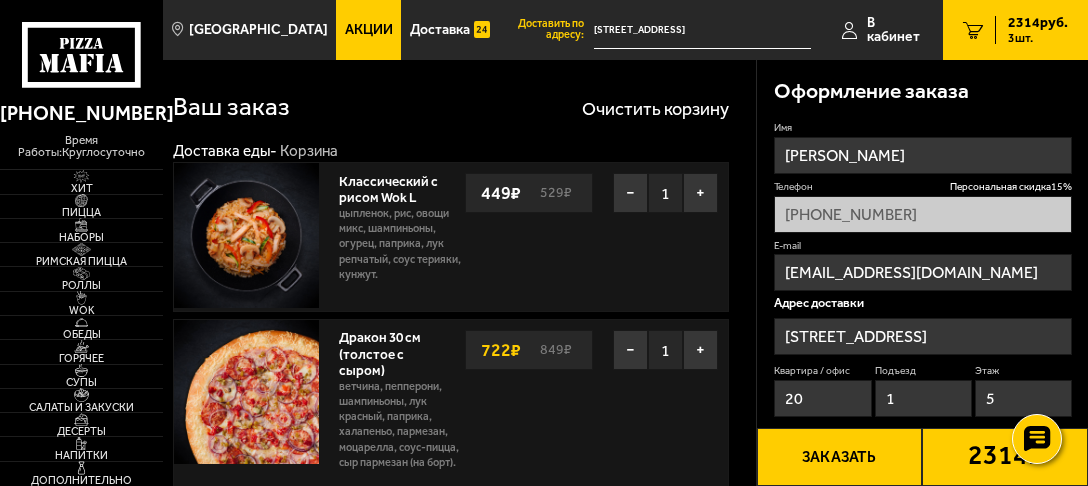 scroll, scrollTop: 0, scrollLeft: 0, axis: both 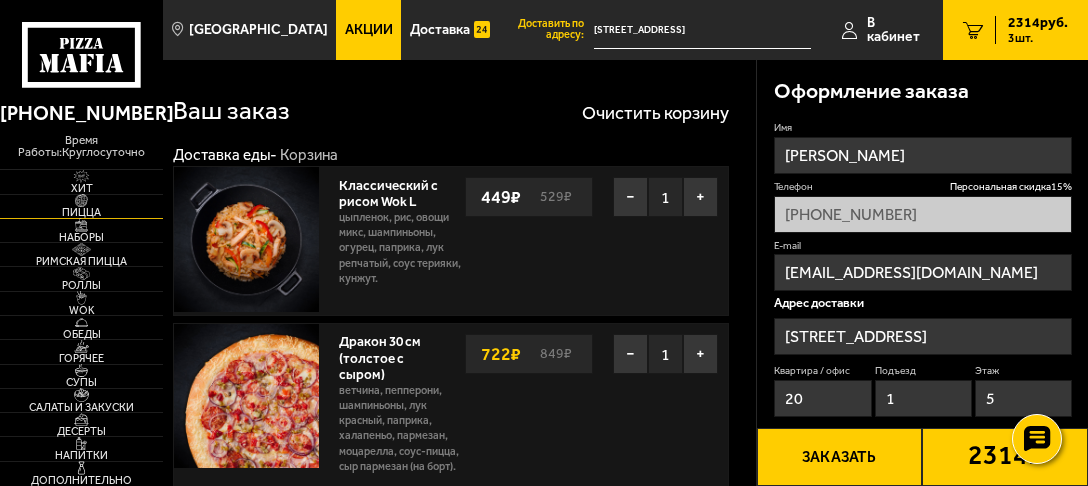 click on "Пицца" at bounding box center (81, 212) 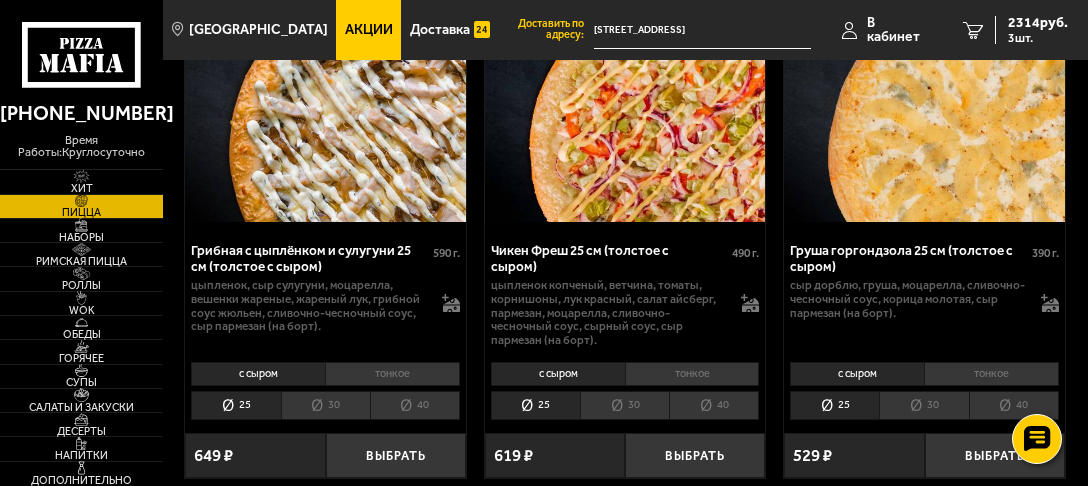scroll, scrollTop: 1360, scrollLeft: 0, axis: vertical 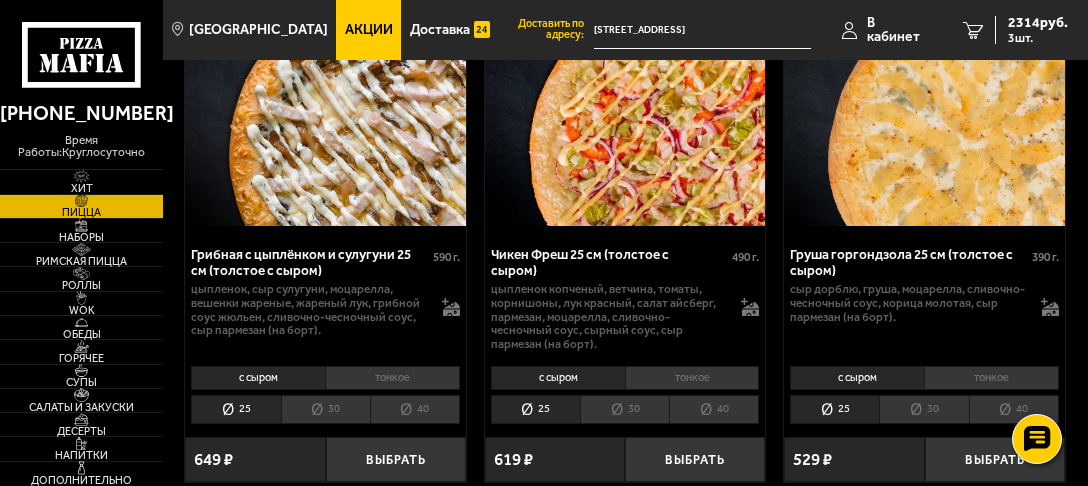 click on "40" at bounding box center (415, 409) 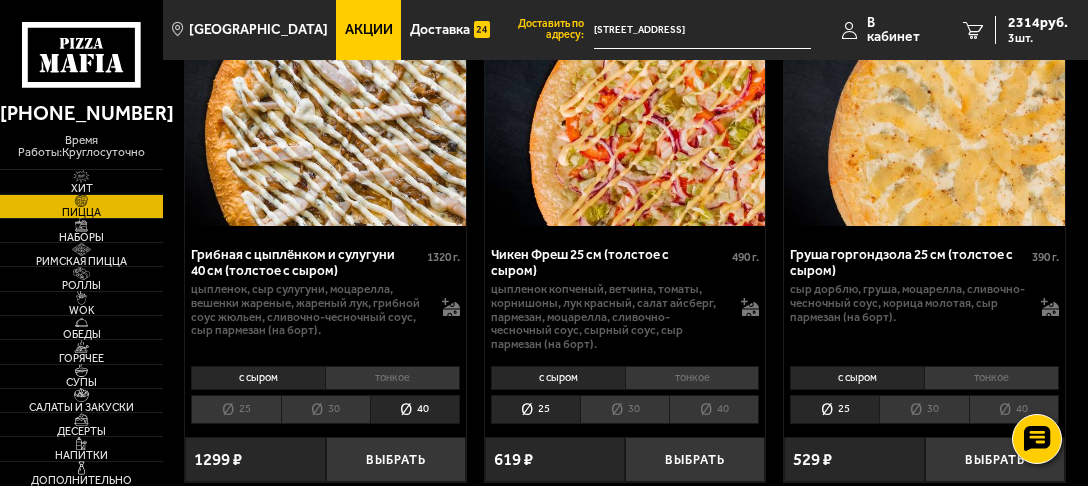 click on "30" at bounding box center [325, 409] 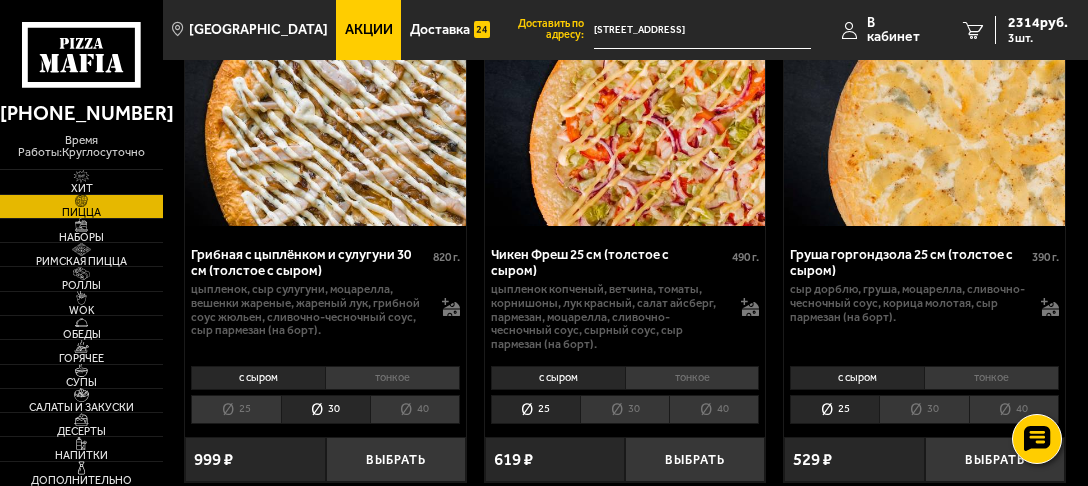 click on "25" at bounding box center (235, 409) 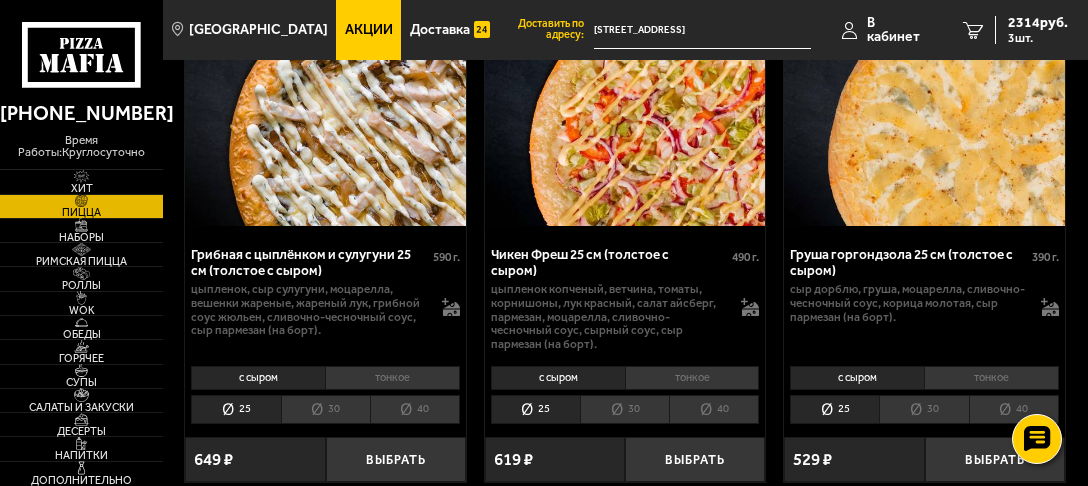 click on "30" at bounding box center (325, 409) 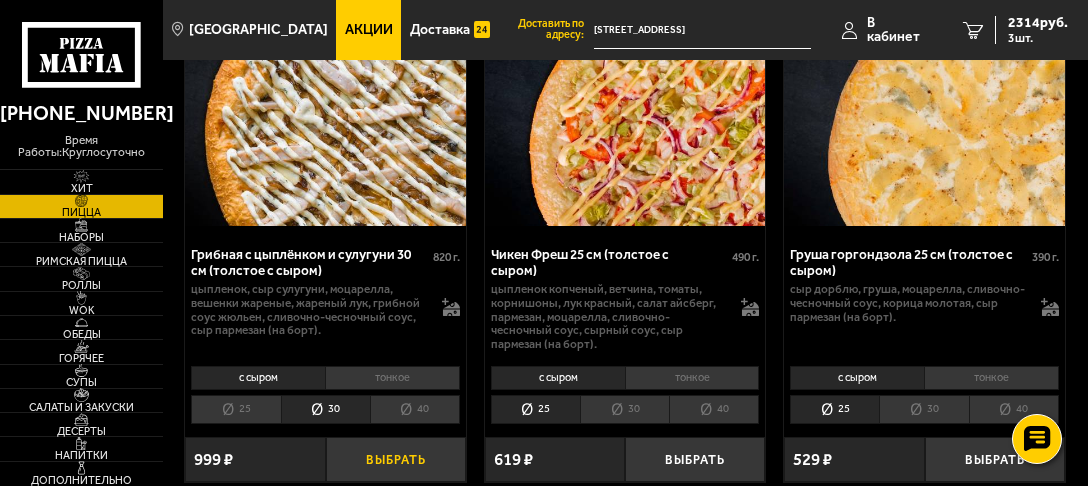 click on "Выбрать" at bounding box center [396, 459] 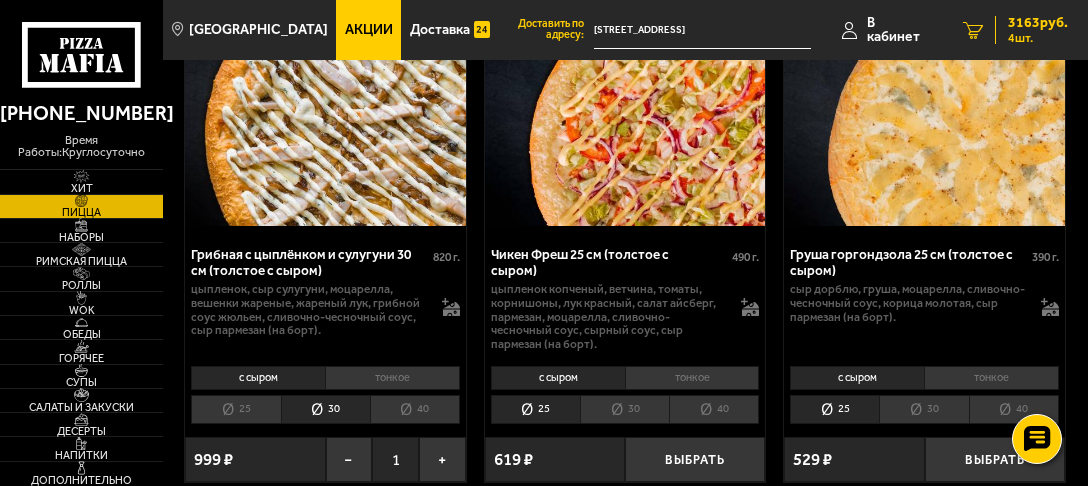 click on "4" at bounding box center (973, 30) 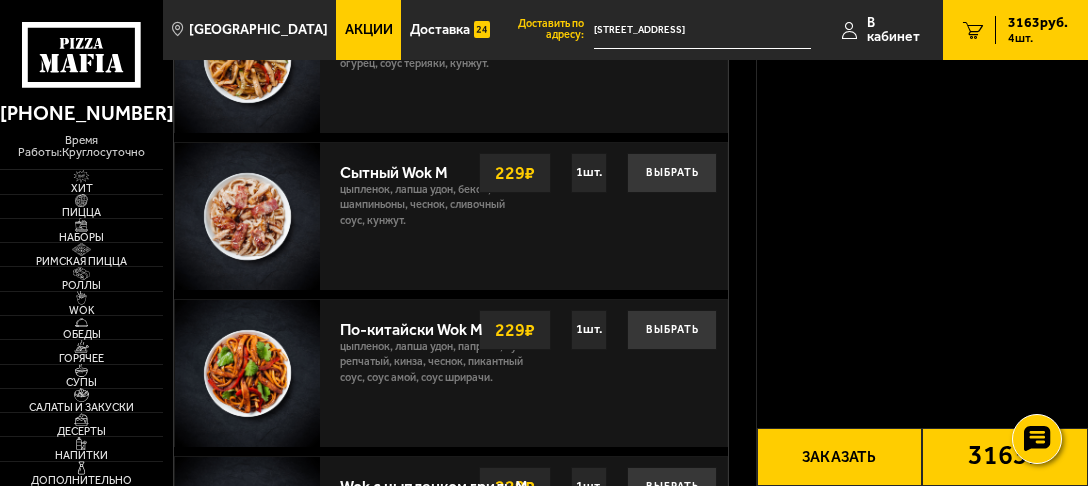 scroll, scrollTop: 0, scrollLeft: 0, axis: both 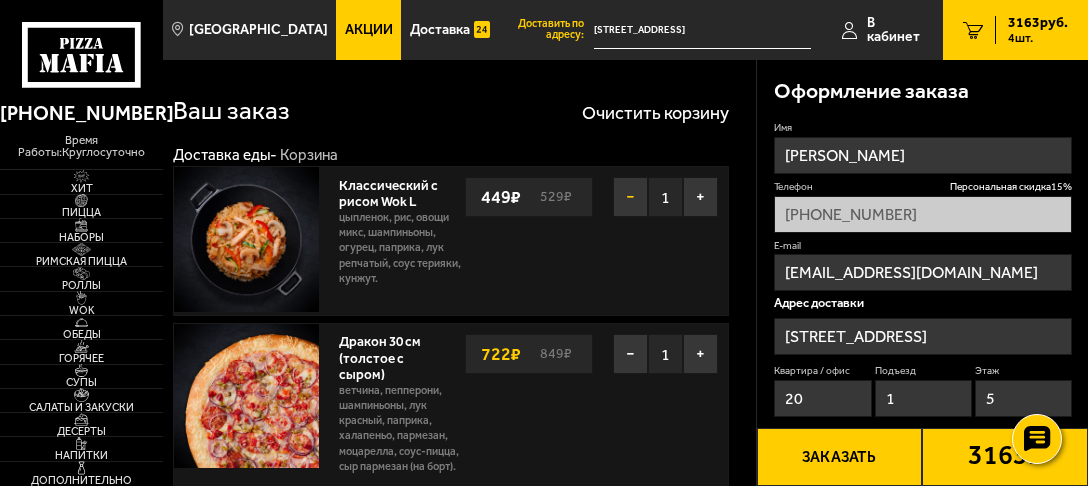 click on "−" at bounding box center (630, 197) 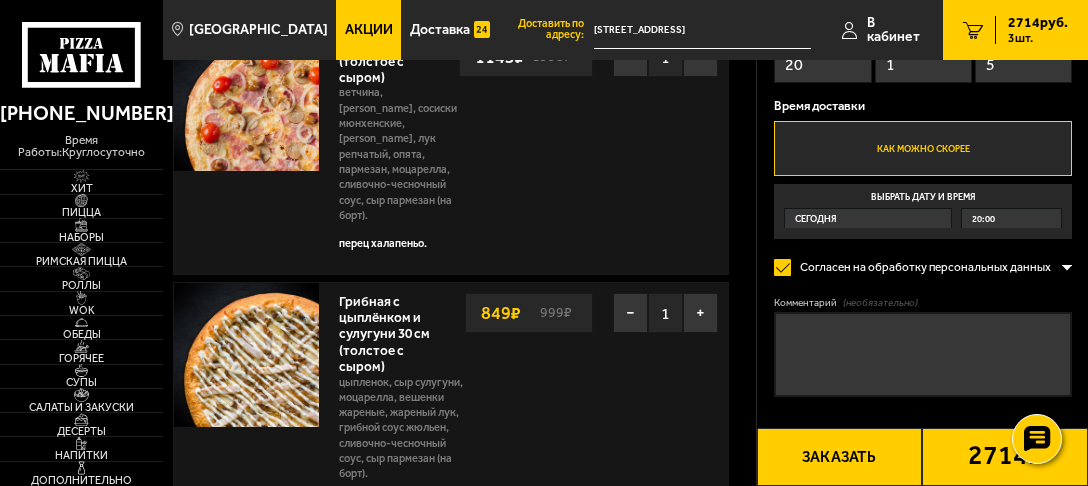 scroll, scrollTop: 720, scrollLeft: 0, axis: vertical 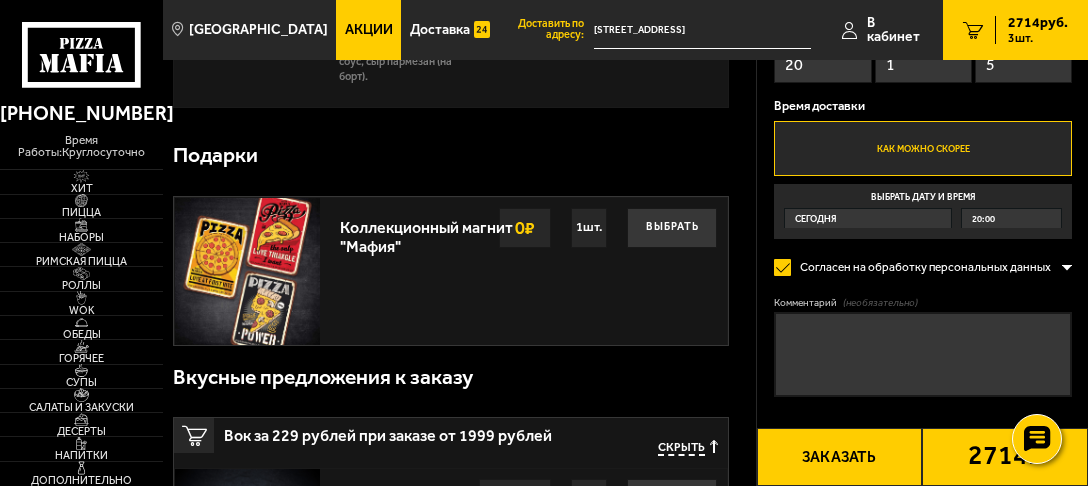 click on "Заказать" at bounding box center (840, 457) 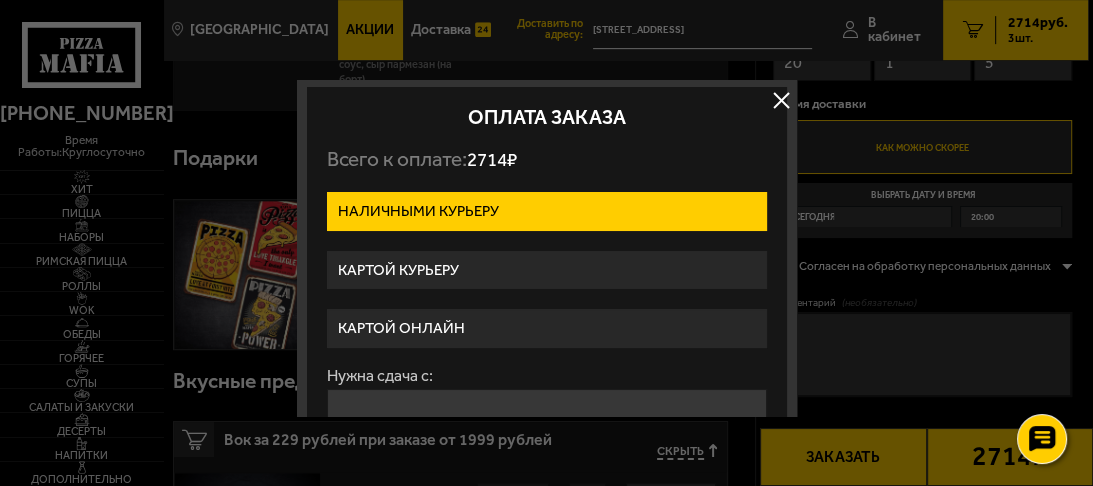 click at bounding box center (782, 100) 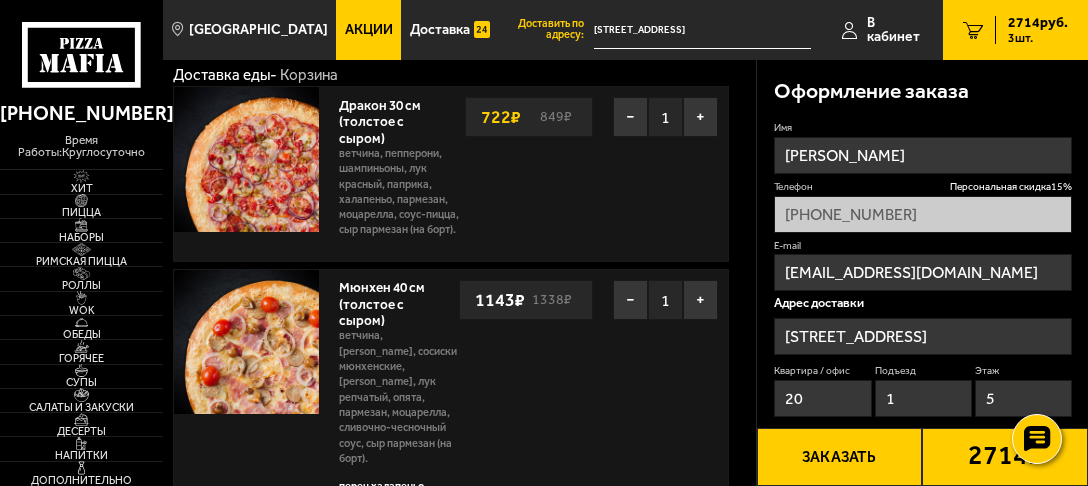 scroll, scrollTop: 320, scrollLeft: 0, axis: vertical 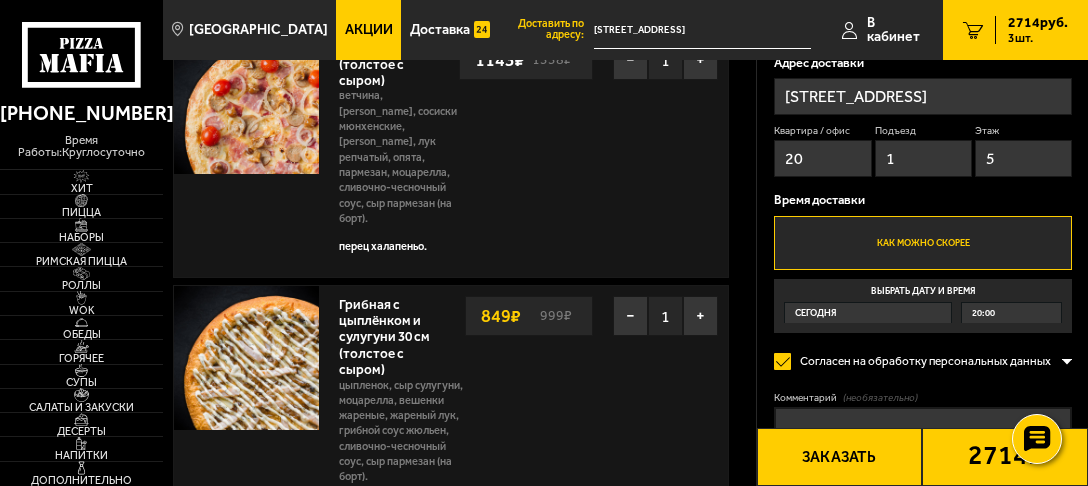 click on "Заказать" at bounding box center (840, 457) 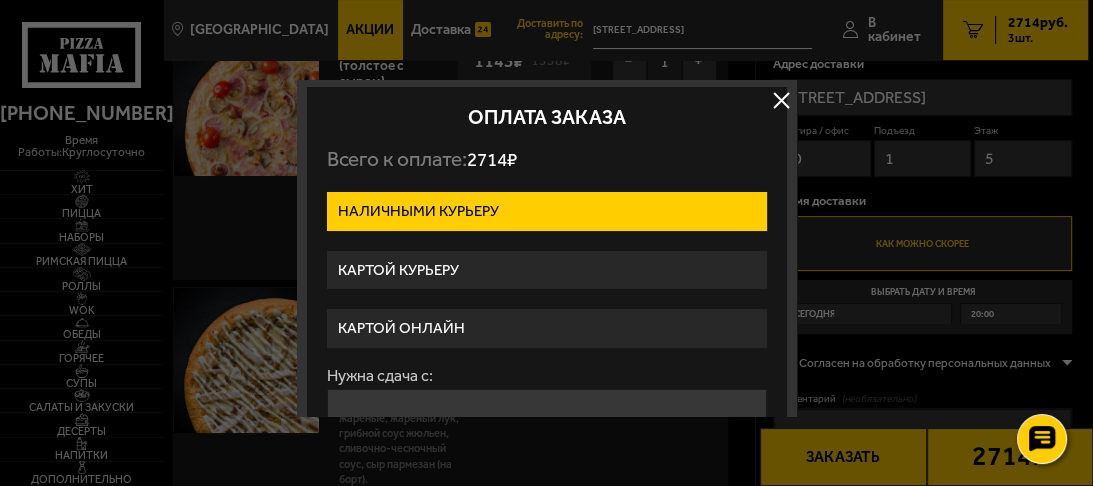 click on "Картой курьеру" at bounding box center [547, 270] 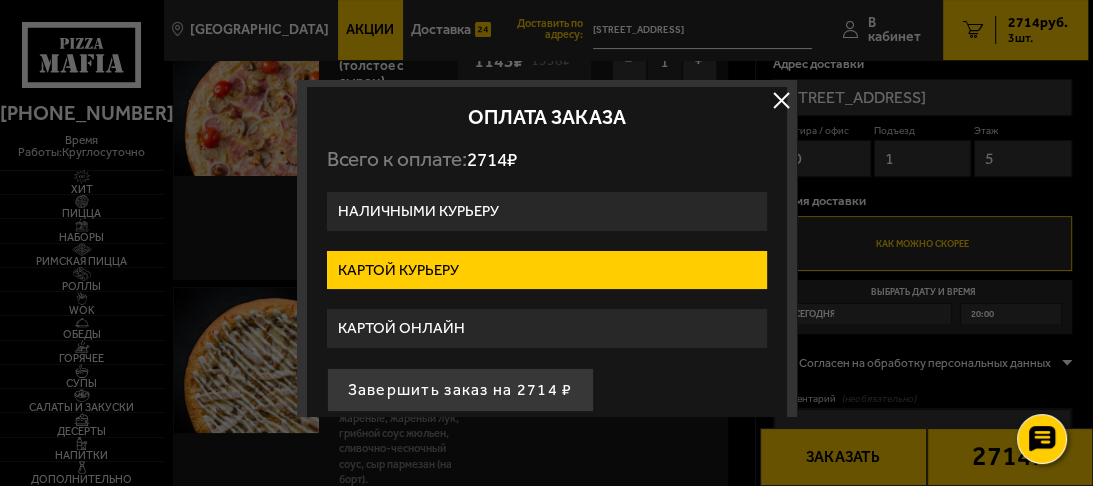 click at bounding box center (782, 100) 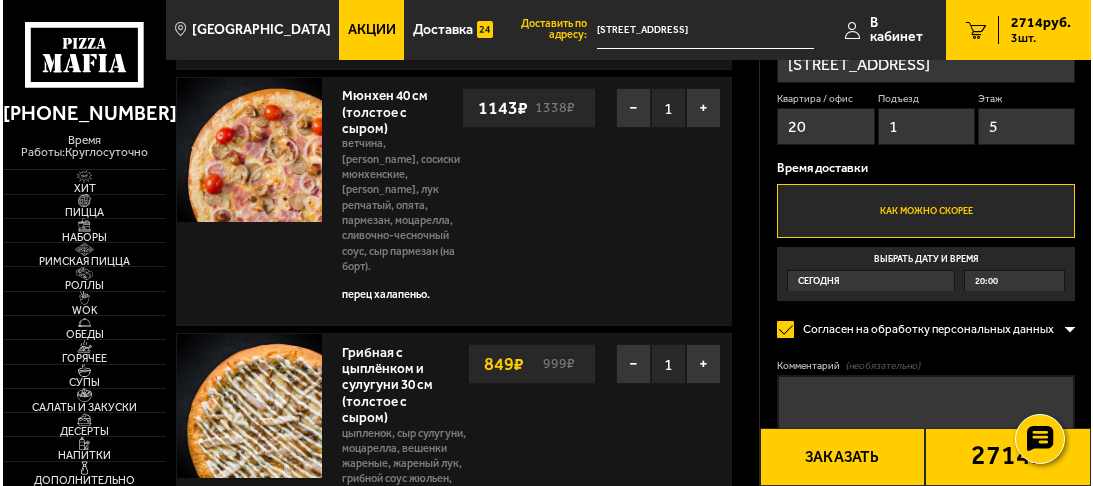 scroll, scrollTop: 320, scrollLeft: 0, axis: vertical 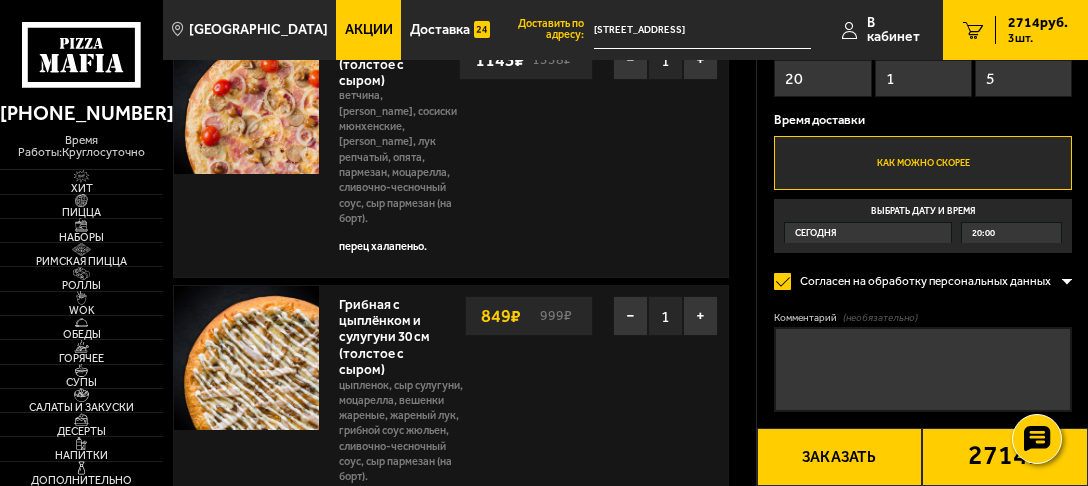 click on "Заказать" at bounding box center [840, 457] 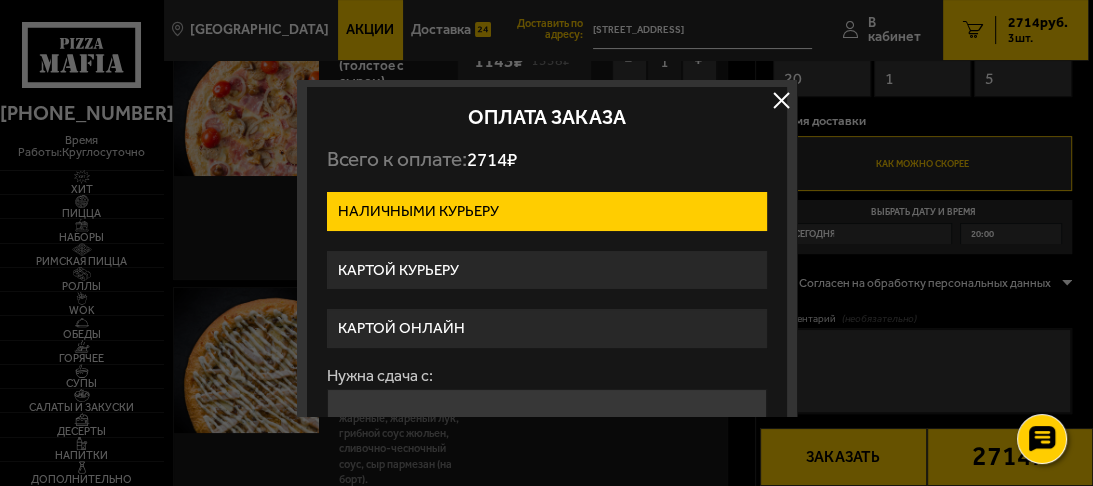 click on "Картой курьеру" at bounding box center (547, 270) 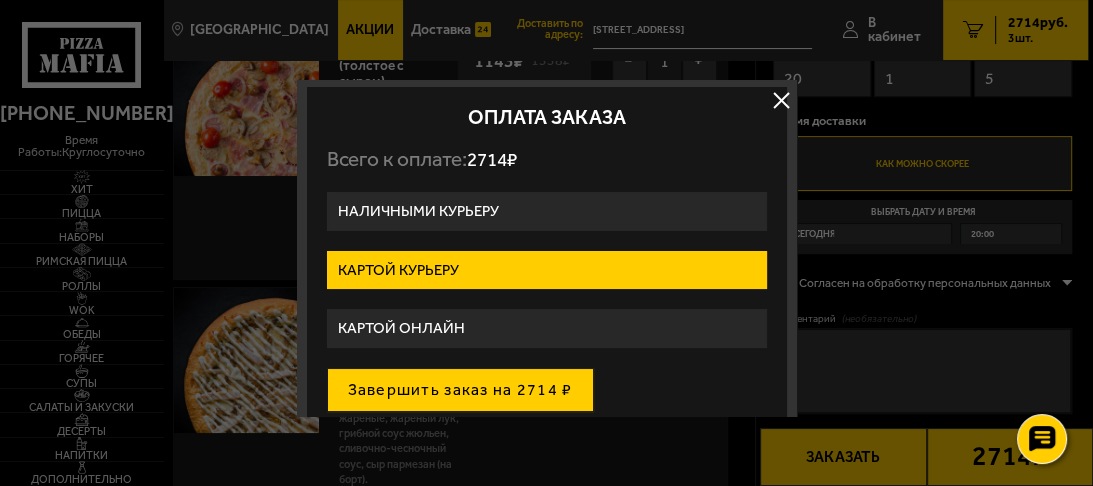 click on "Завершить заказ на 2714 ₽" at bounding box center [460, 390] 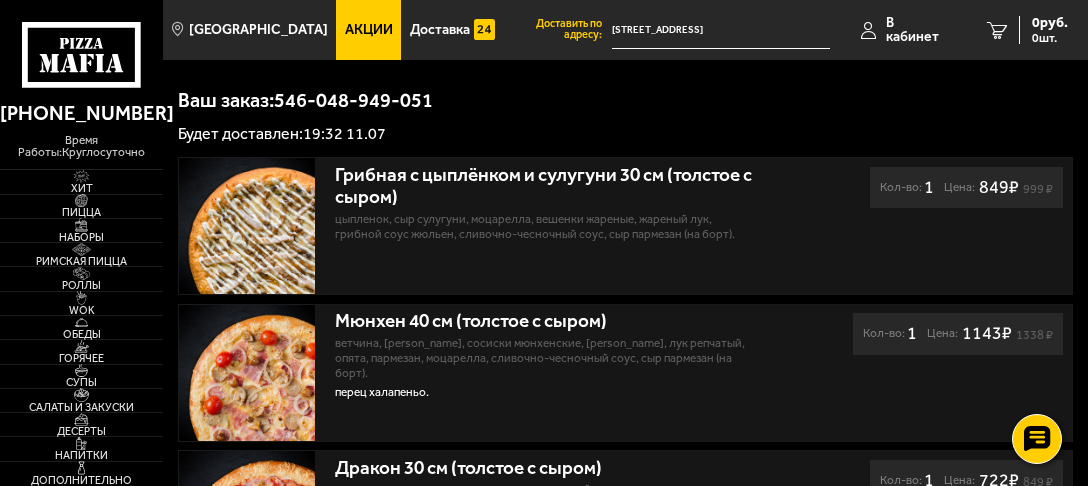 scroll, scrollTop: 160, scrollLeft: 0, axis: vertical 